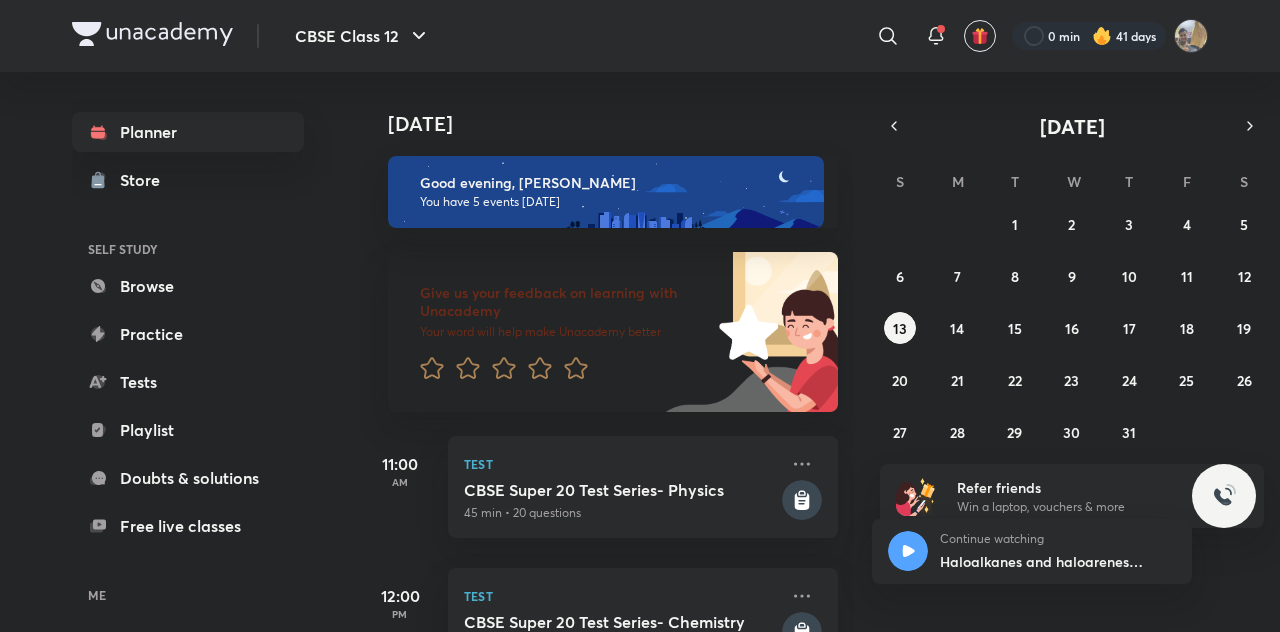 scroll, scrollTop: 0, scrollLeft: 0, axis: both 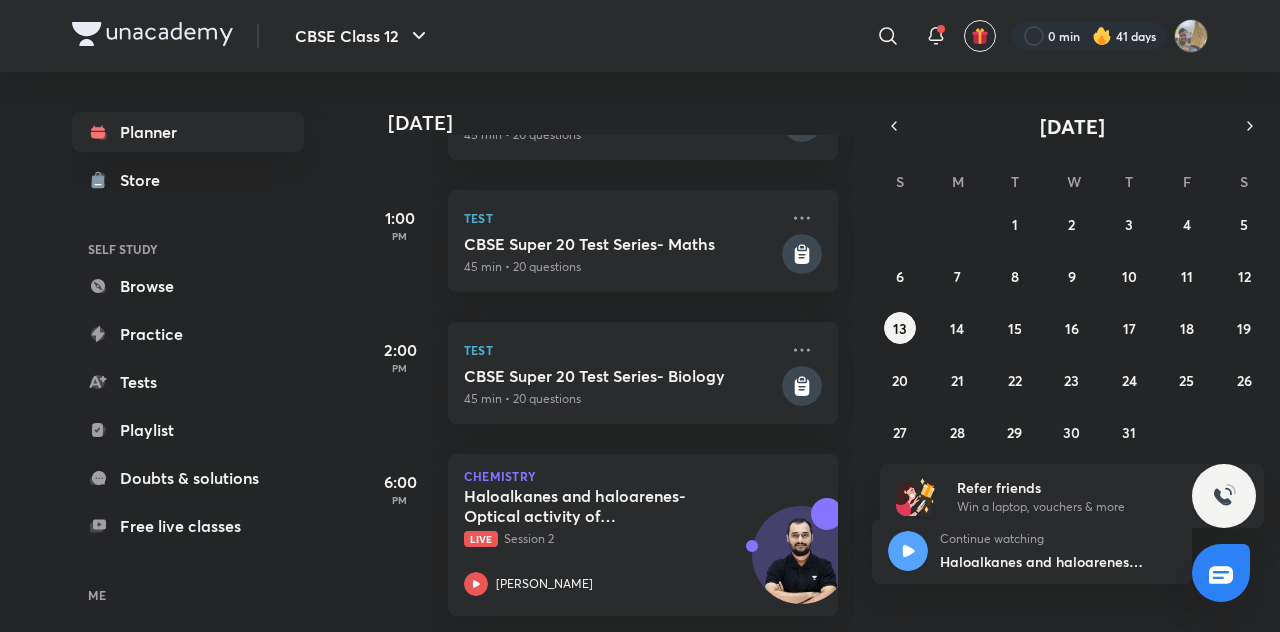 click on "​" at bounding box center (724, 36) 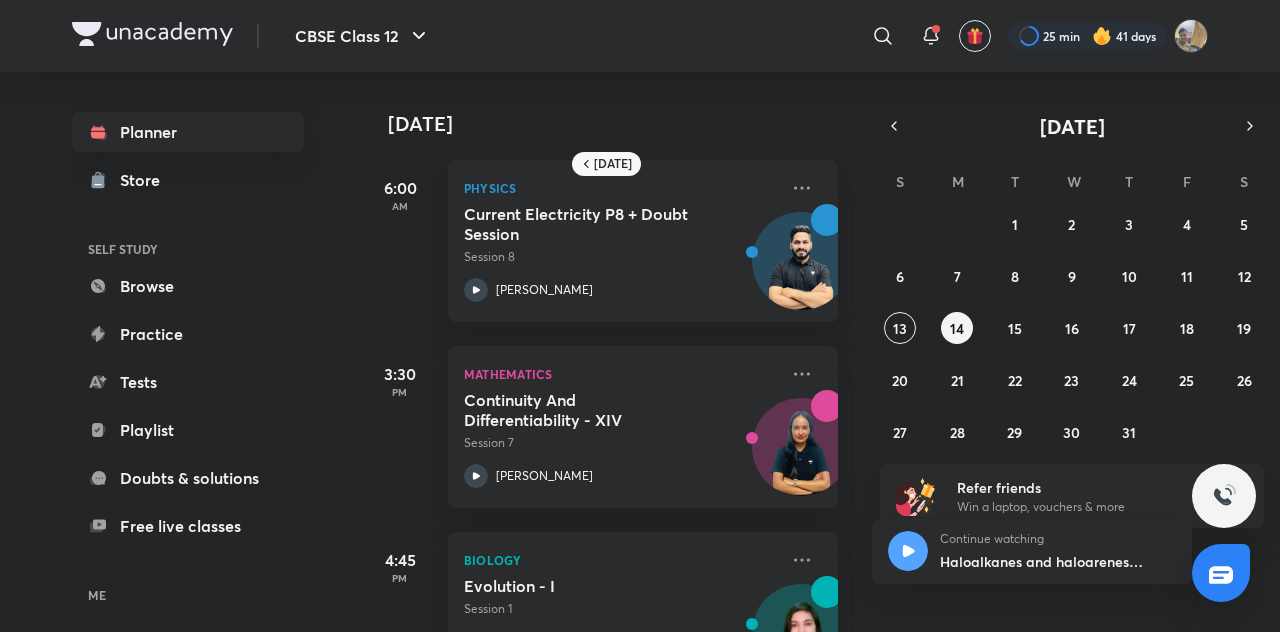 scroll, scrollTop: 0, scrollLeft: 0, axis: both 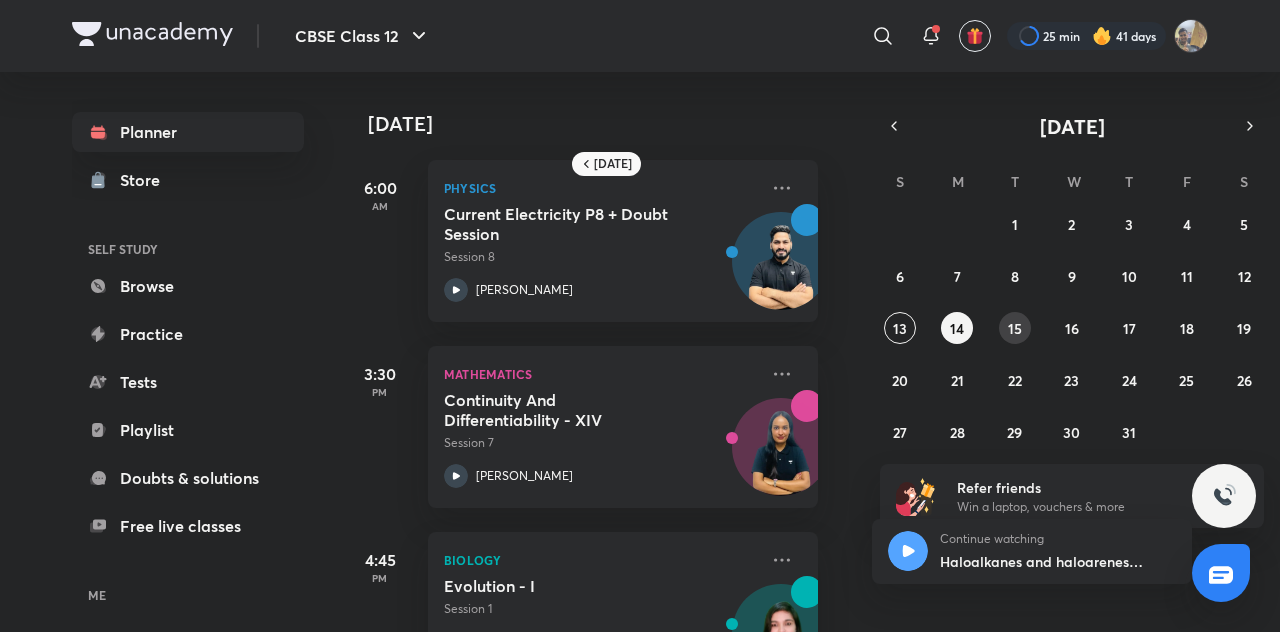 click on "15" at bounding box center (1015, 328) 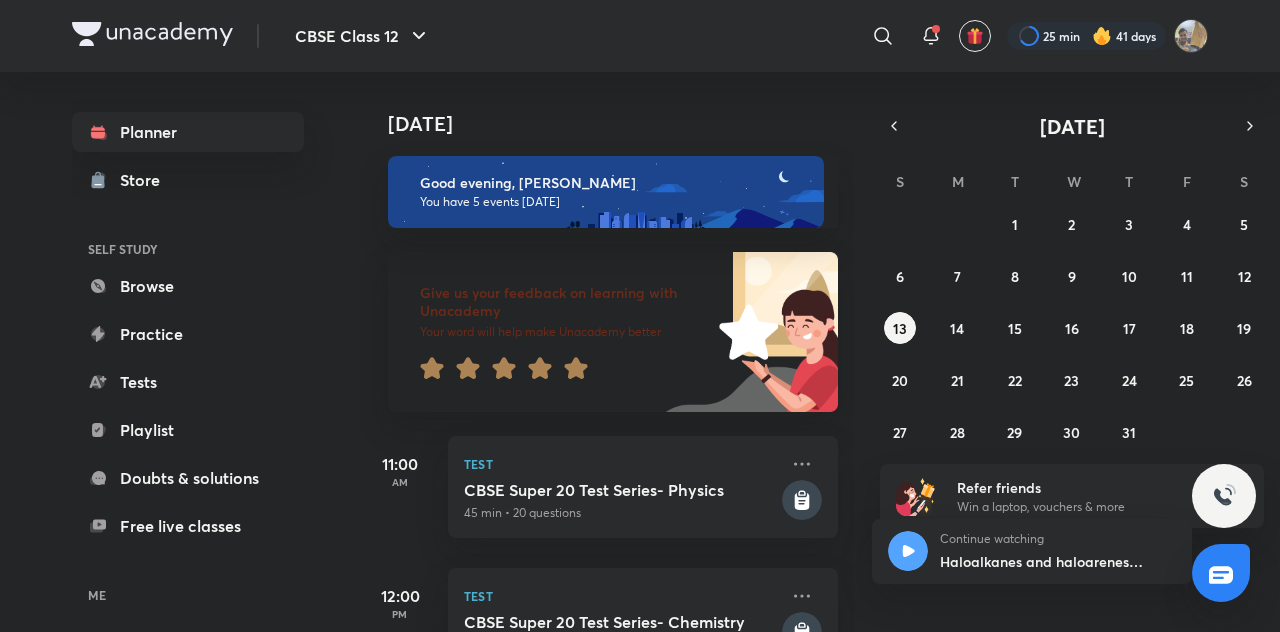 scroll, scrollTop: 0, scrollLeft: 0, axis: both 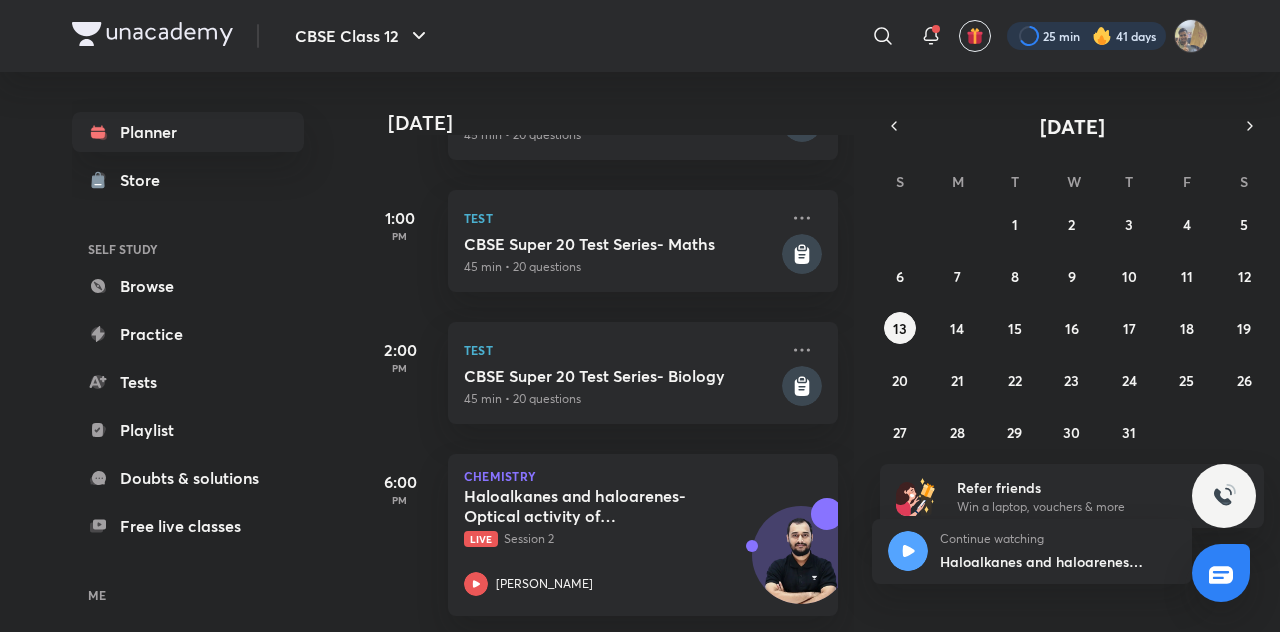 click at bounding box center (1086, 36) 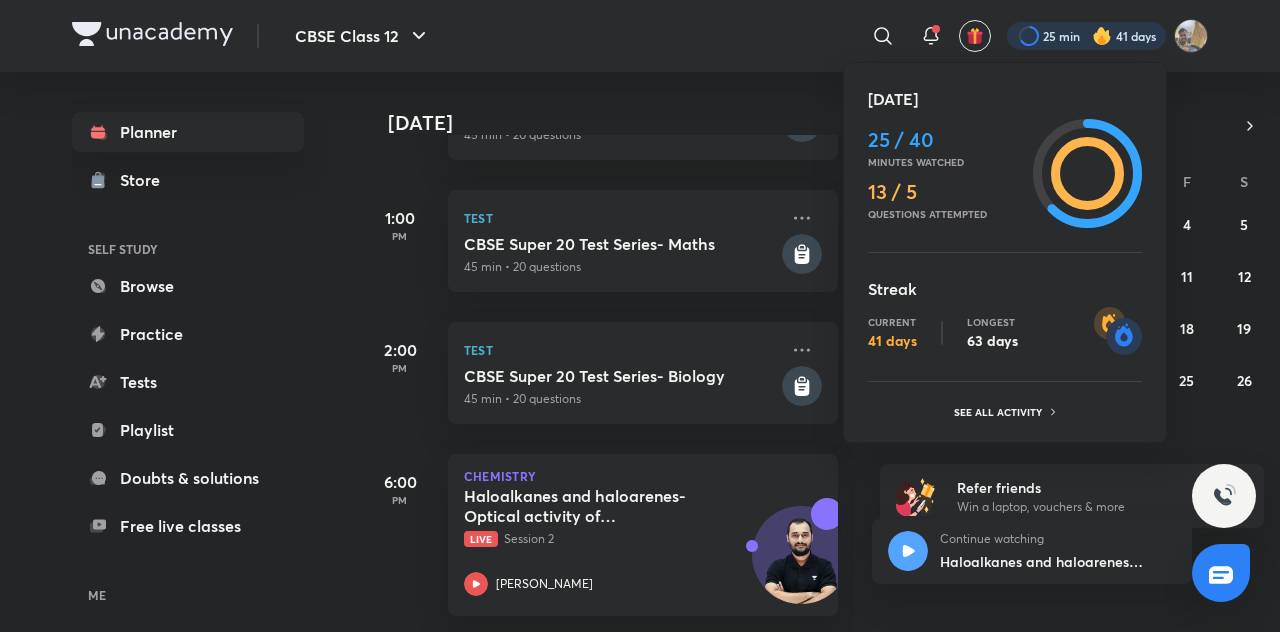click at bounding box center (640, 316) 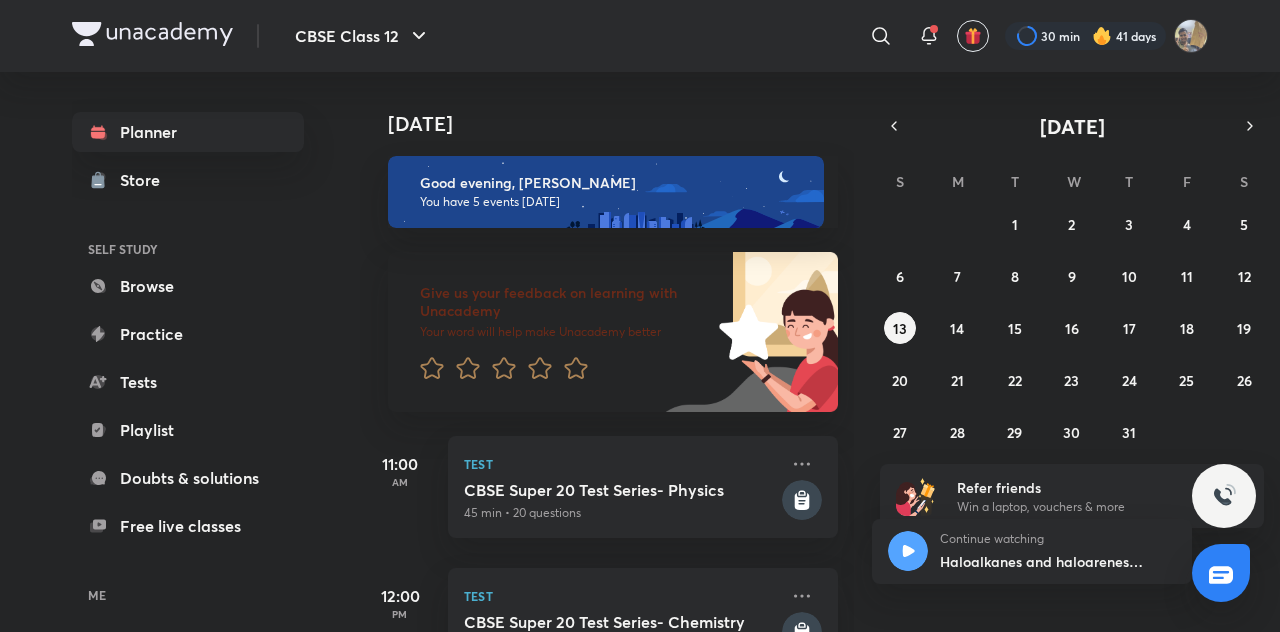 scroll, scrollTop: 0, scrollLeft: 0, axis: both 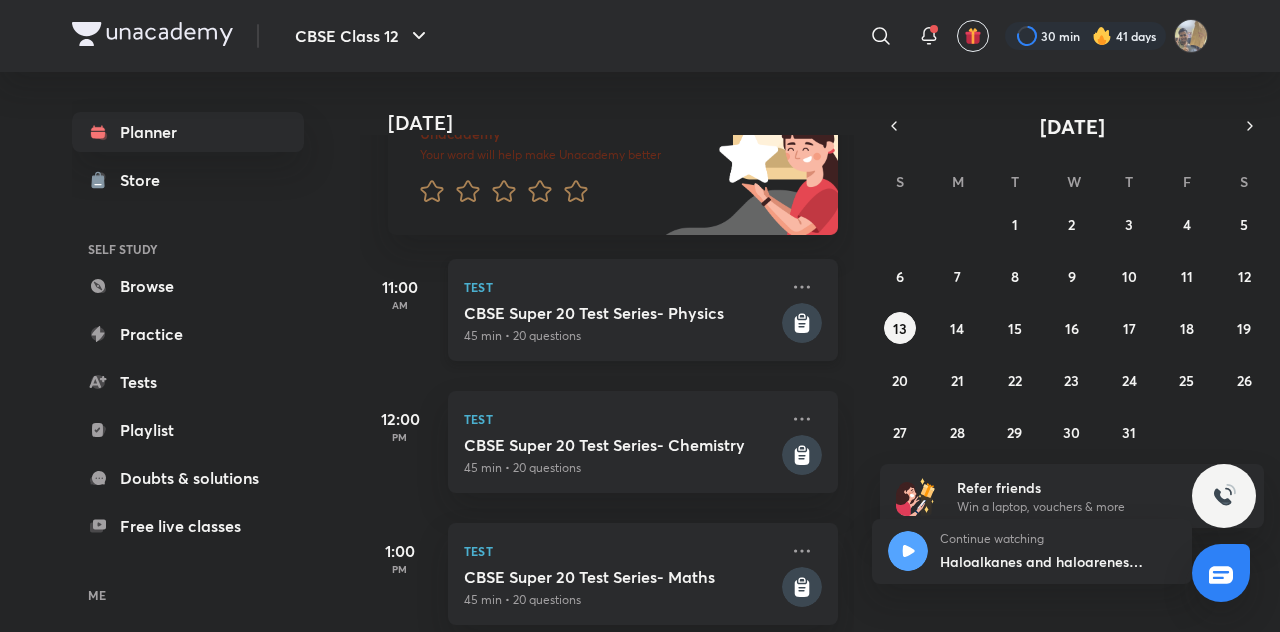 click on "CBSE Super 20 Test Series- Physics" at bounding box center (621, 313) 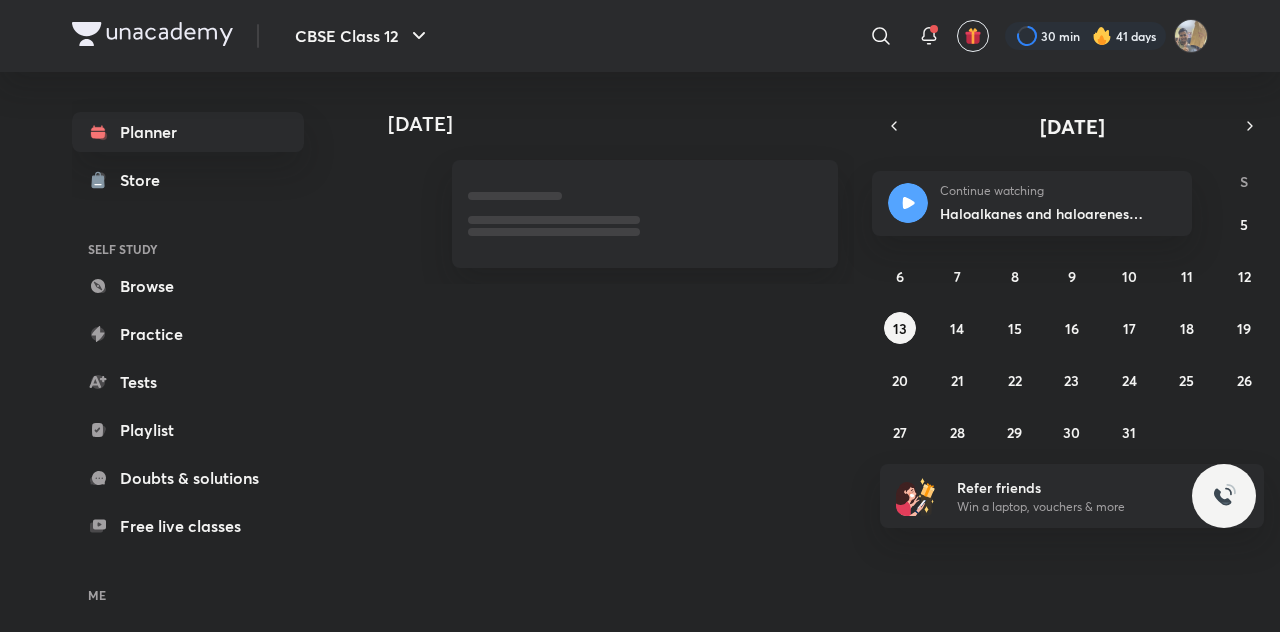 click on "[DATE]" at bounding box center (609, 104) 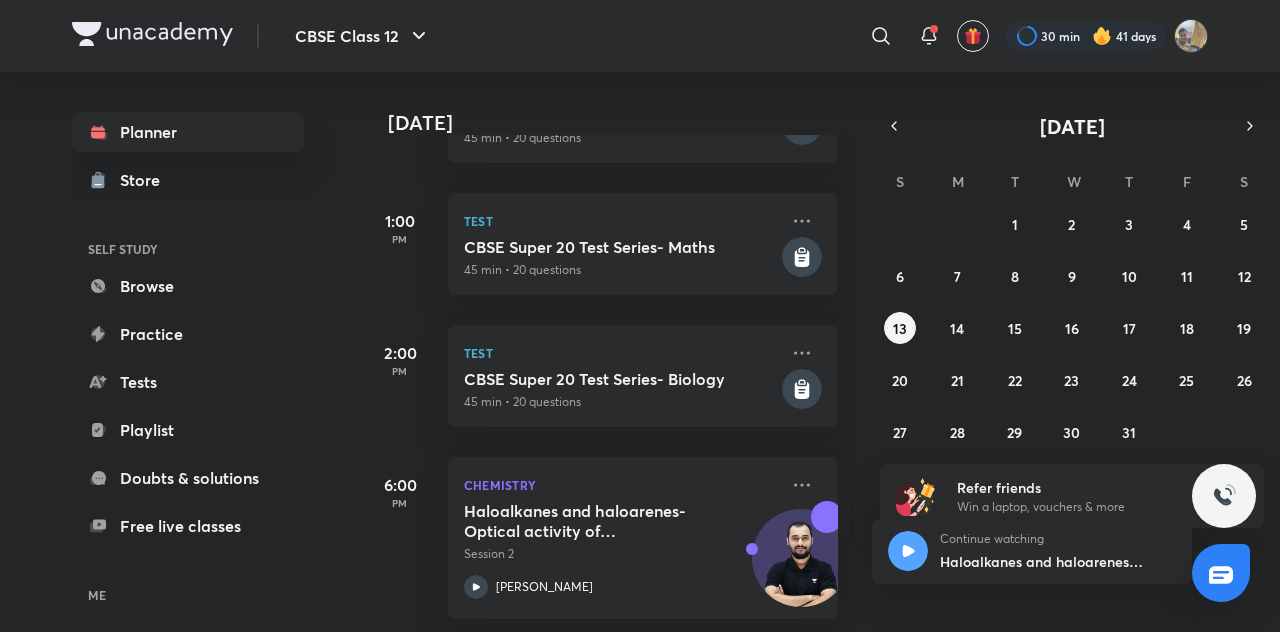scroll, scrollTop: 520, scrollLeft: 0, axis: vertical 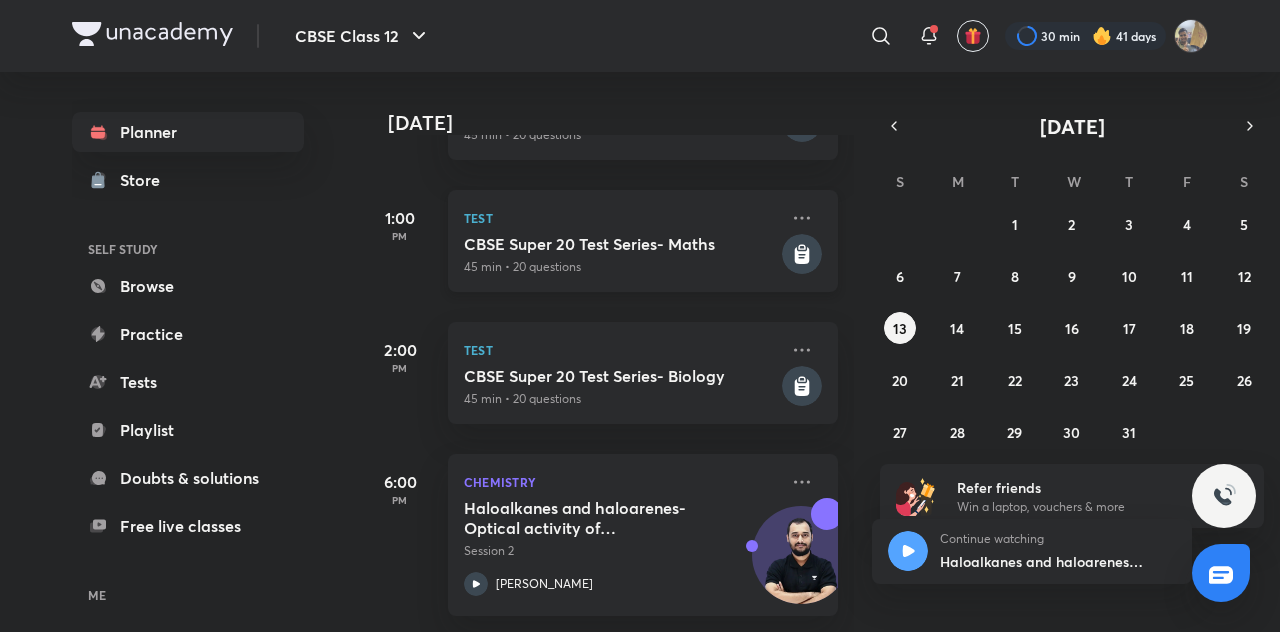 click on "Test" at bounding box center [621, 218] 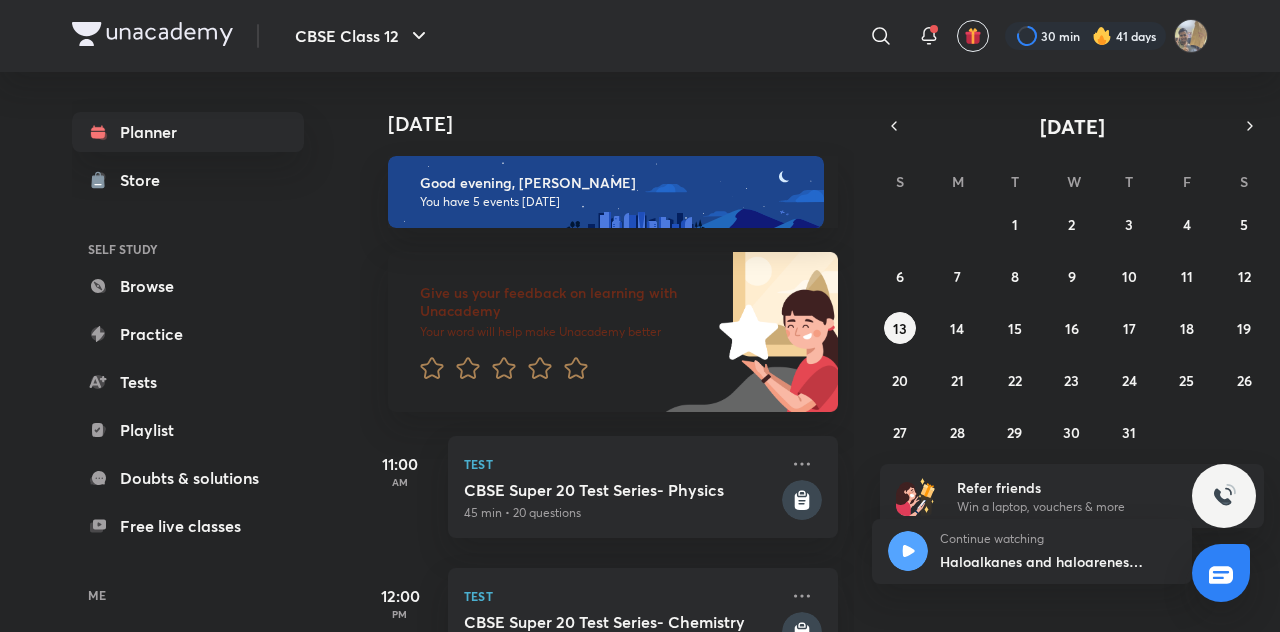 click on "[DATE]" at bounding box center (609, 104) 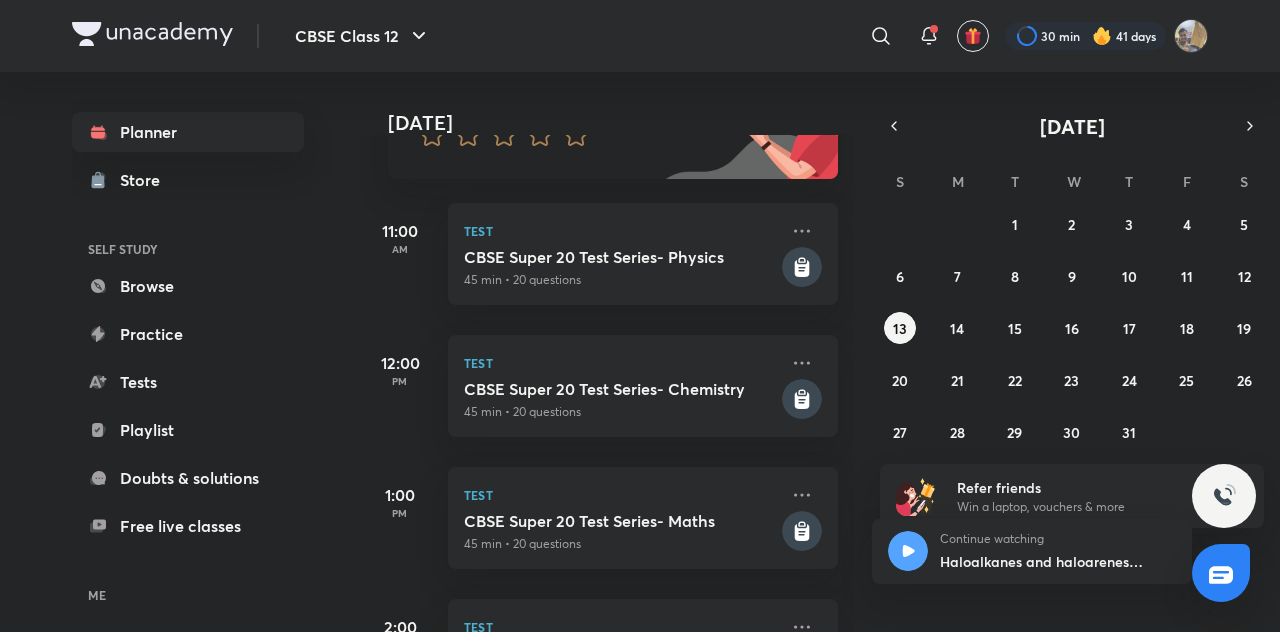 scroll, scrollTop: 234, scrollLeft: 0, axis: vertical 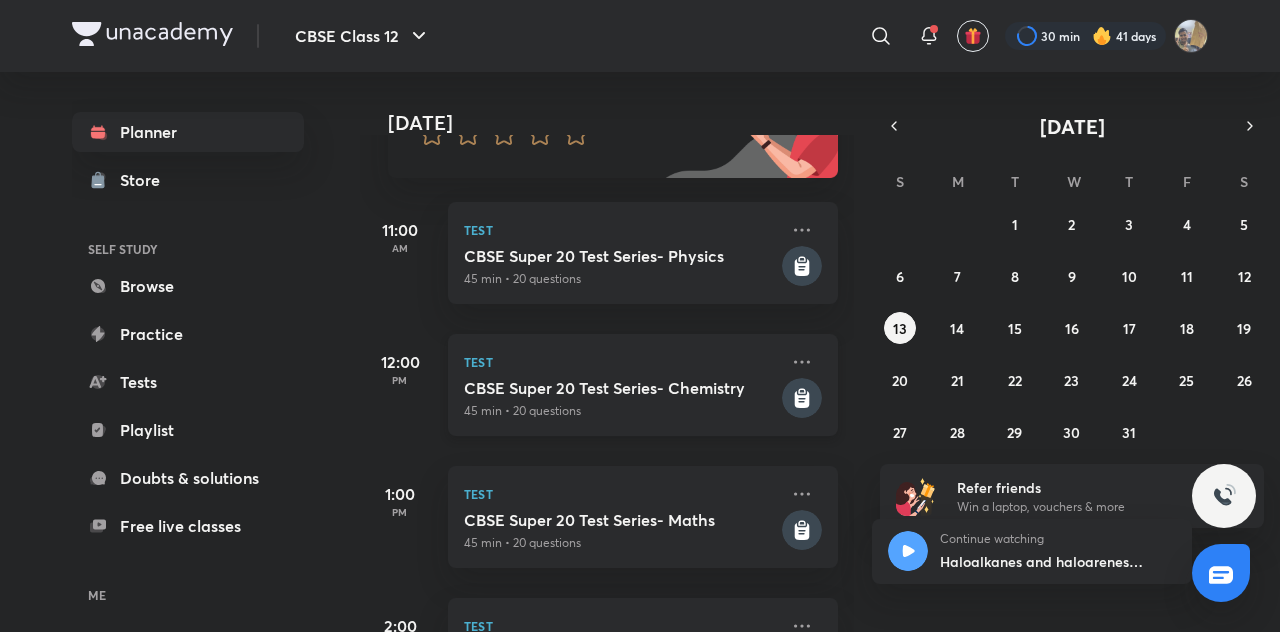 click on "Test CBSE Super 20 Test Series- Chemistry 45 min • 20 questions" at bounding box center (643, 385) 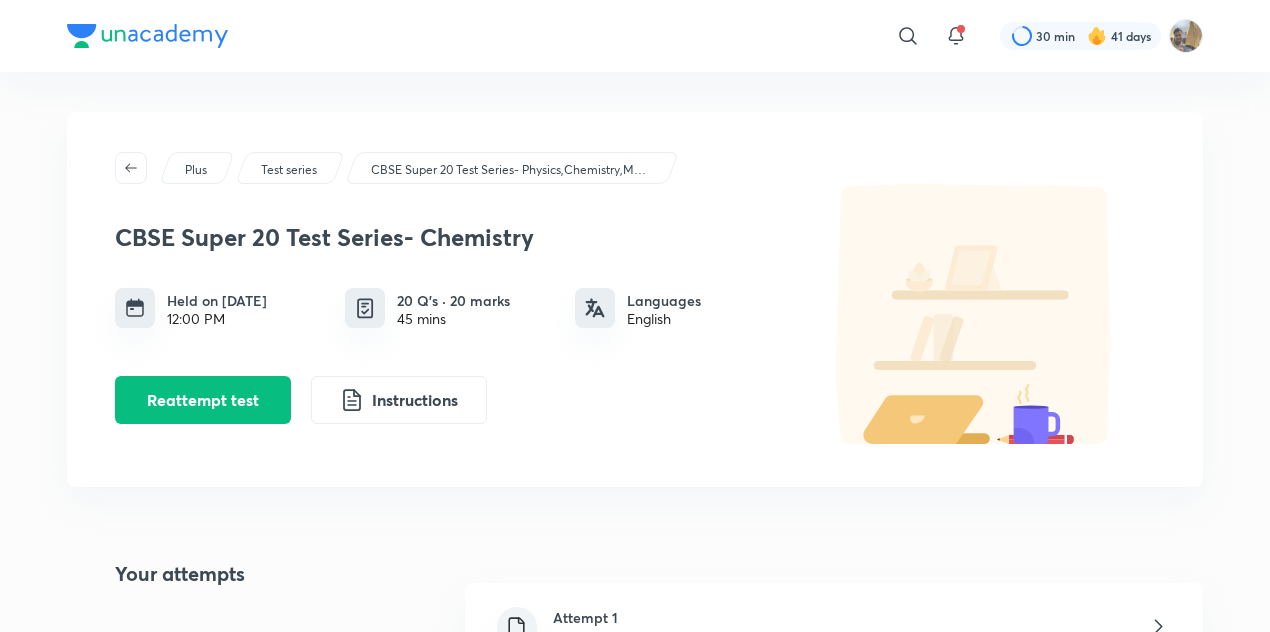 click on "​ 30 min 41 days Plus Test series CBSE Super 20 Test Series- Physics,Chemistry,Maths,Biology CBSE Super 20 Test Series- Chemistry Held on Jul 13, 2025 12:00 PM 20 Q’s · 20 marks 45 mins Languages English Reattempt test Instructions Your attempts Attempt 1 Jul 13, 2025, 12:00 PM Syllabus Chemistry Haloalkenes & Haloarenes Unacademy is India’s largest online learning platform. Download our apps to start learning Starting your preparation? Call us and we will answer all your questions about learning on Unacademy Call +91 8585858585  Company About us Shikshodaya Careers Blogs Privacy Policy Terms and Conditions Help & support User Guidelines Site Map Refund Policy Takedown Policy Grievance Redressal Products Learner app Educator app Parent app Popular goals IIT JEE UPSC SSC CSIR UGC NET NEET UG Unacademy Centre Kota IIT JEE Kota NEET UG Kota Foundation Delhi UPSC Study material UPSC Study Material NEET UG Study Material CA Foundation Study Material JEE Study Material SSC Study Material" at bounding box center (635, 823) 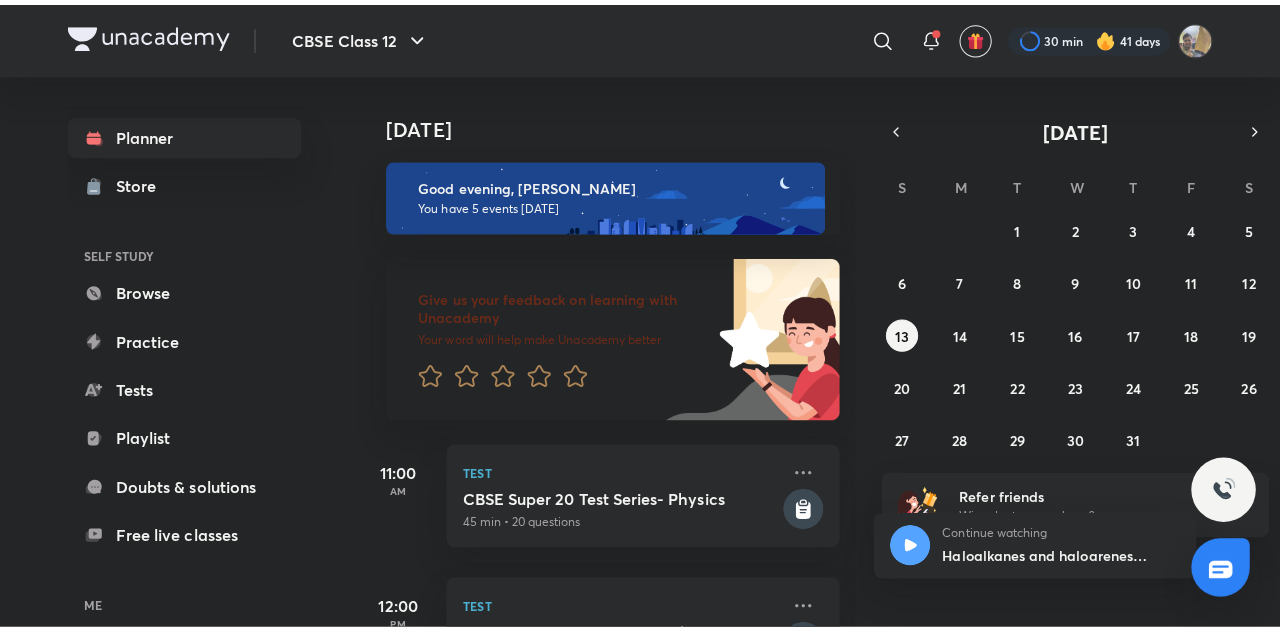 scroll, scrollTop: 0, scrollLeft: 0, axis: both 